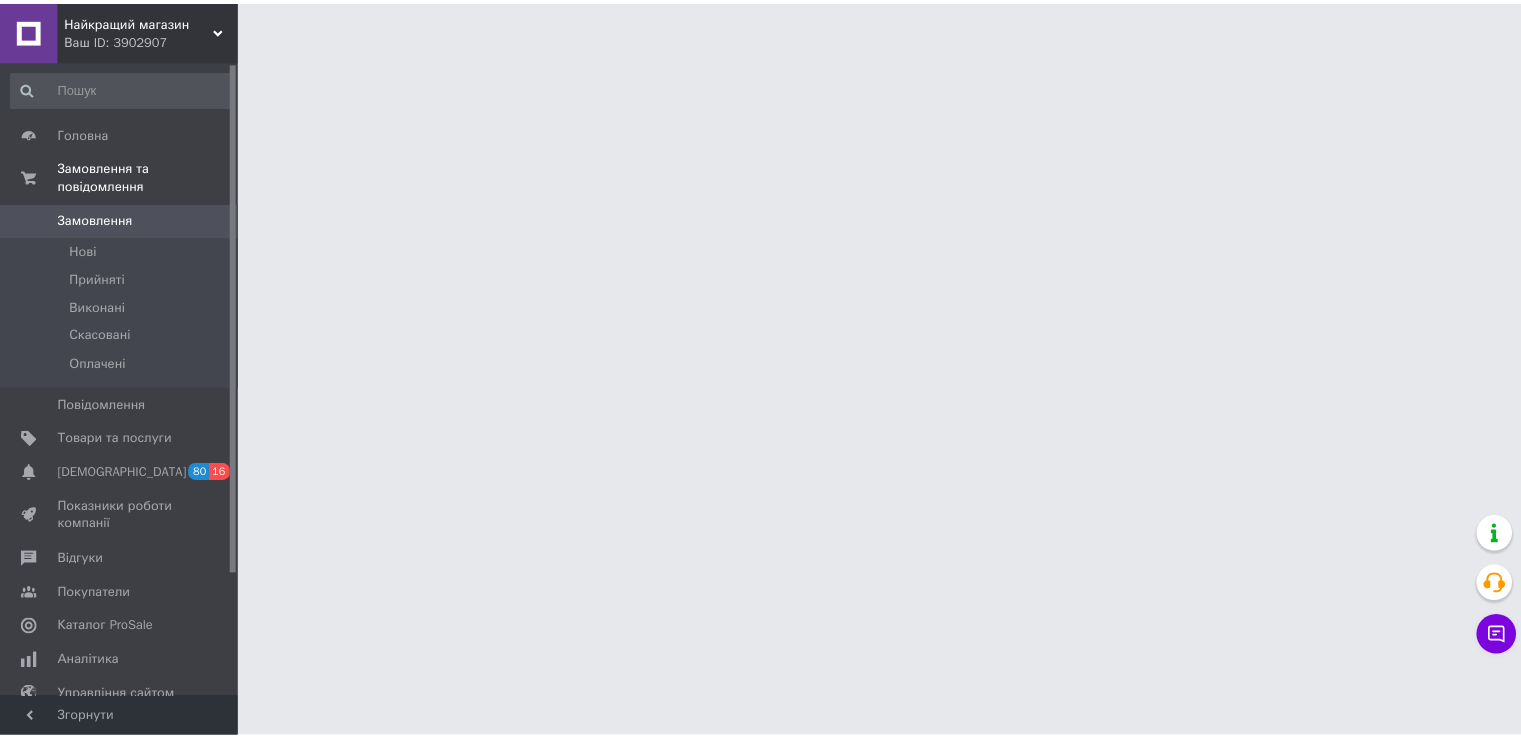 scroll, scrollTop: 0, scrollLeft: 0, axis: both 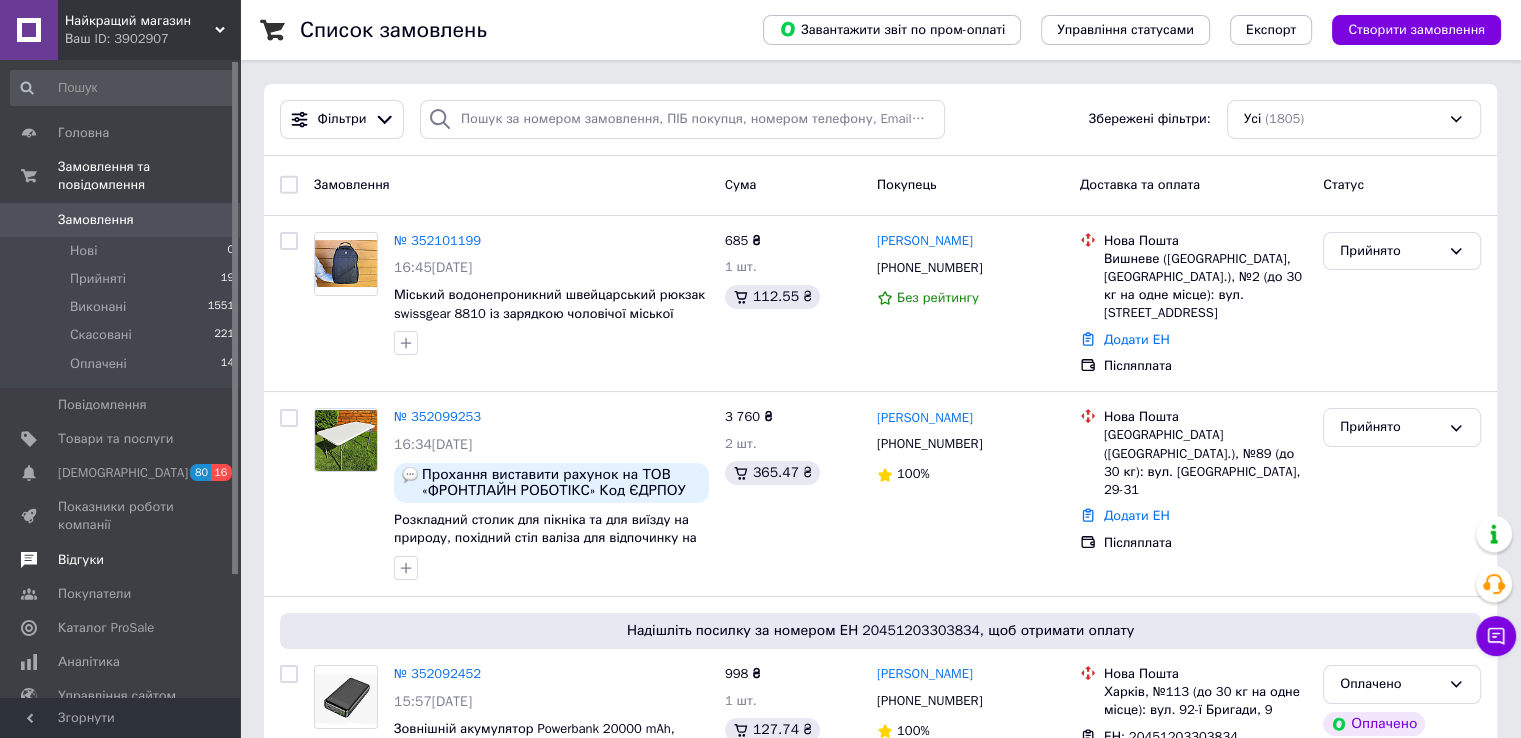 click on "Відгуки" at bounding box center [81, 560] 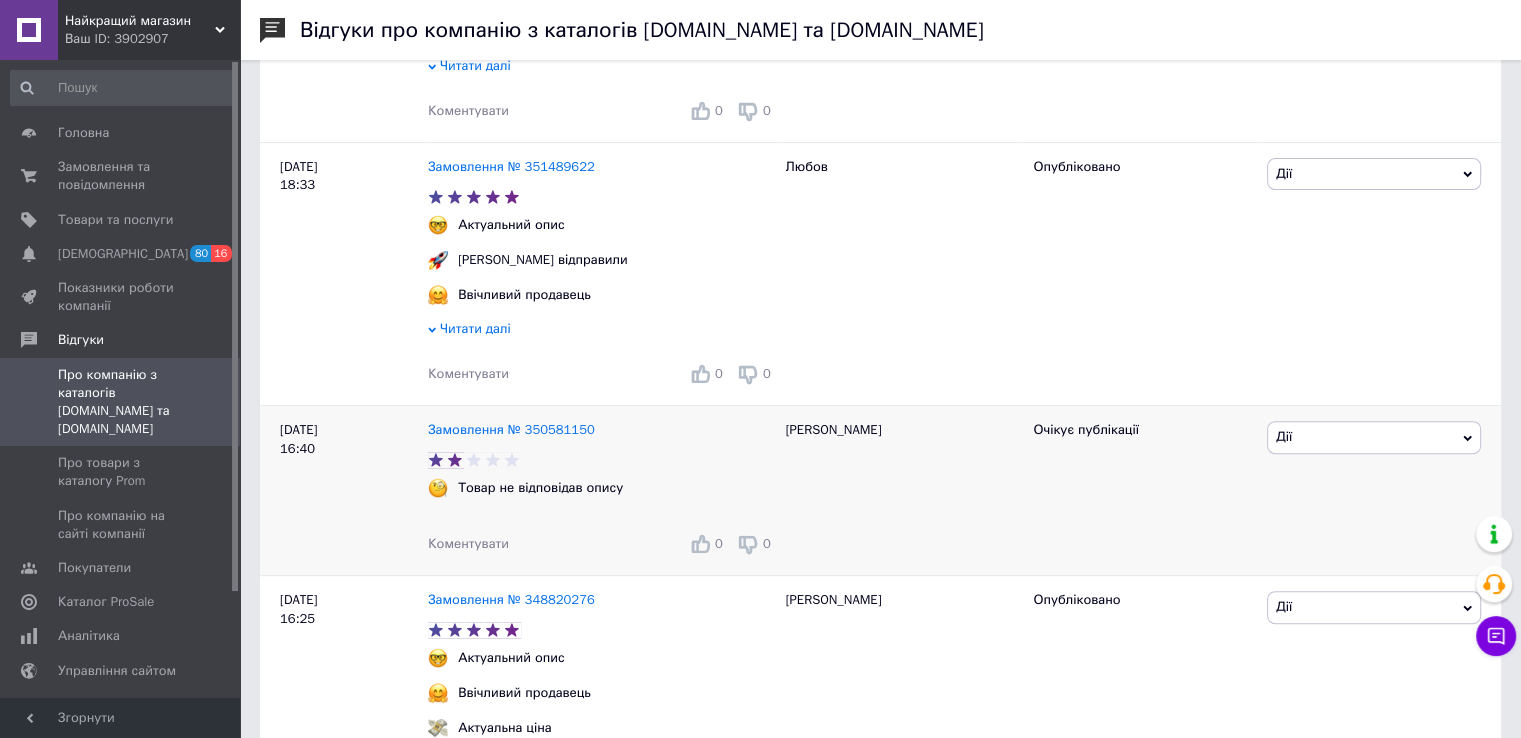 scroll, scrollTop: 700, scrollLeft: 0, axis: vertical 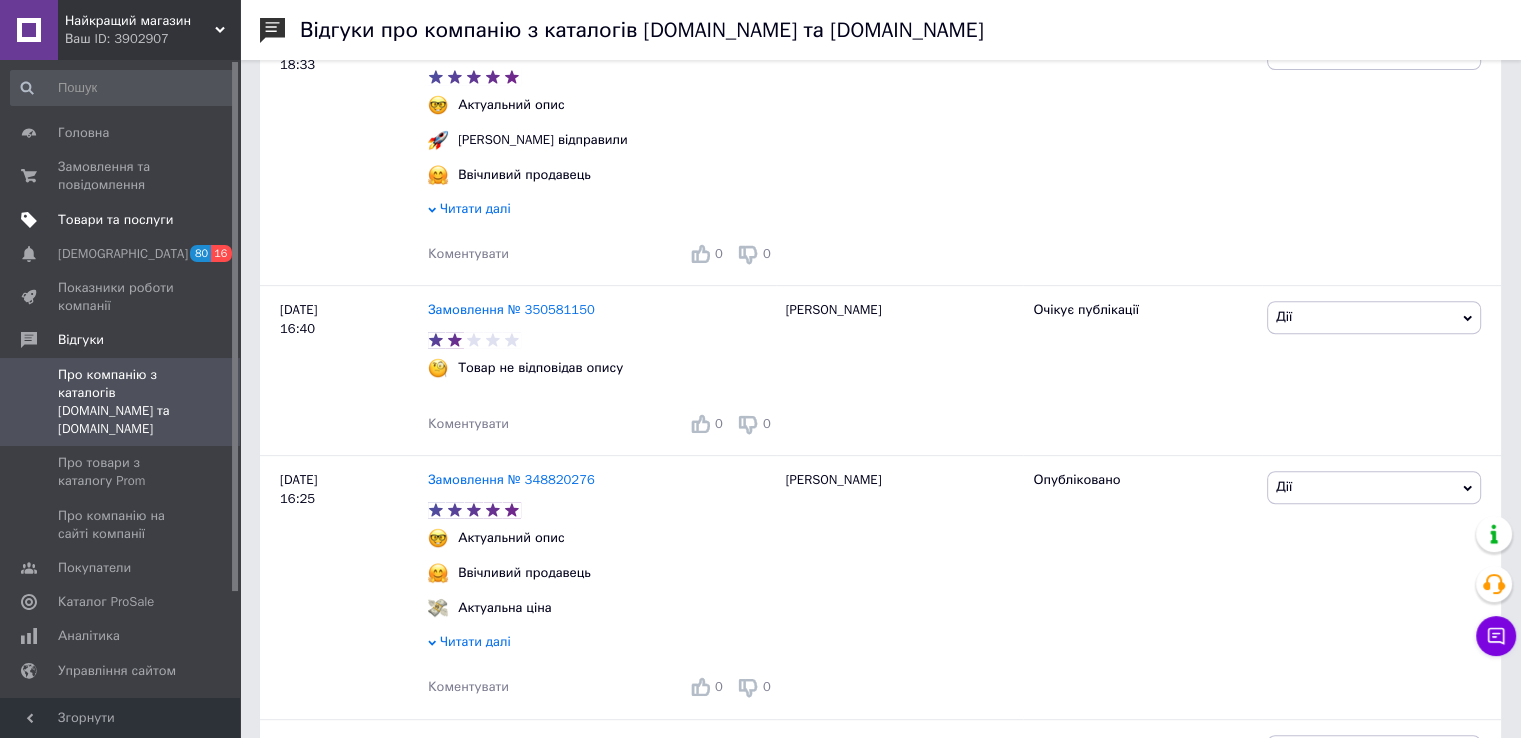 click on "Товари та послуги" at bounding box center [115, 220] 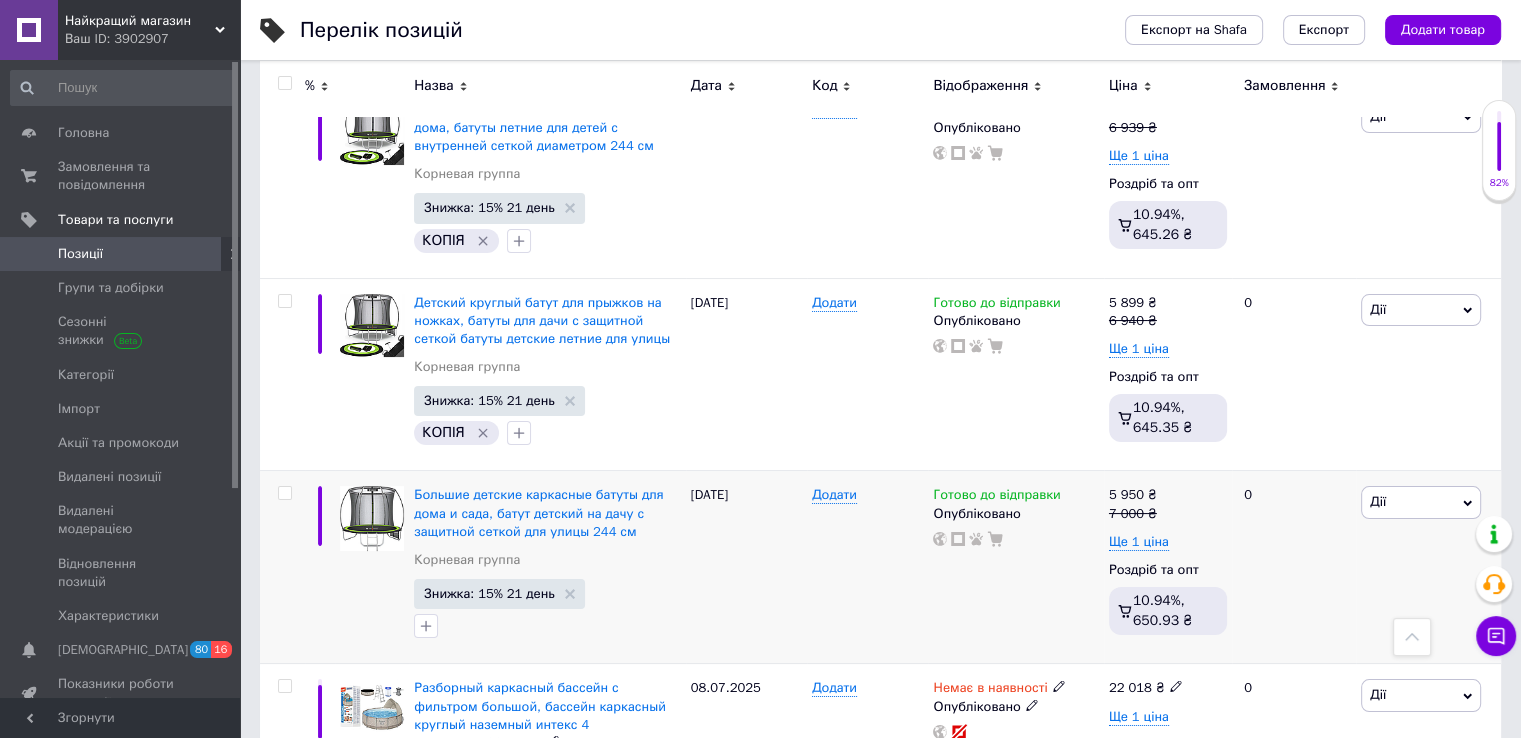 scroll, scrollTop: 7581, scrollLeft: 0, axis: vertical 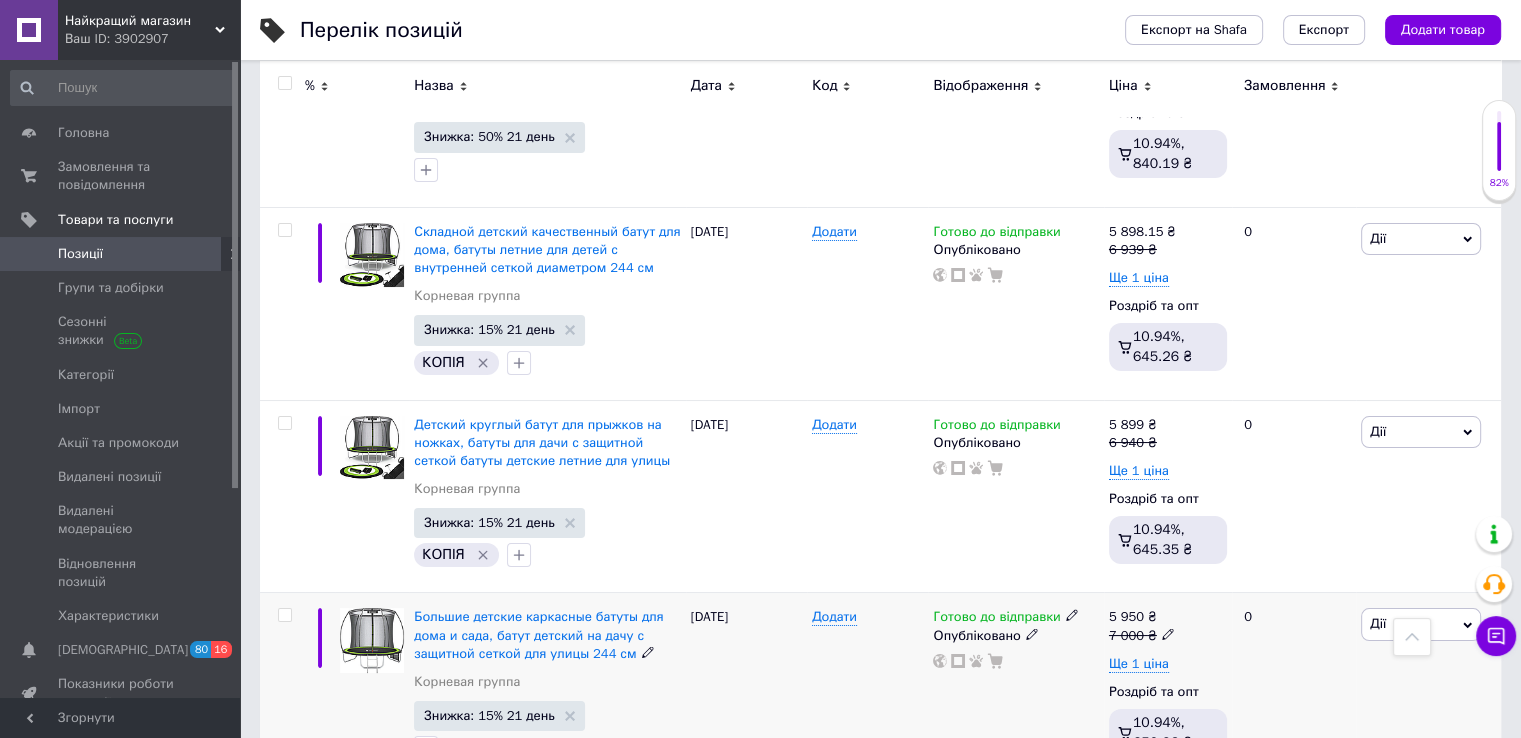 click at bounding box center (284, 615) 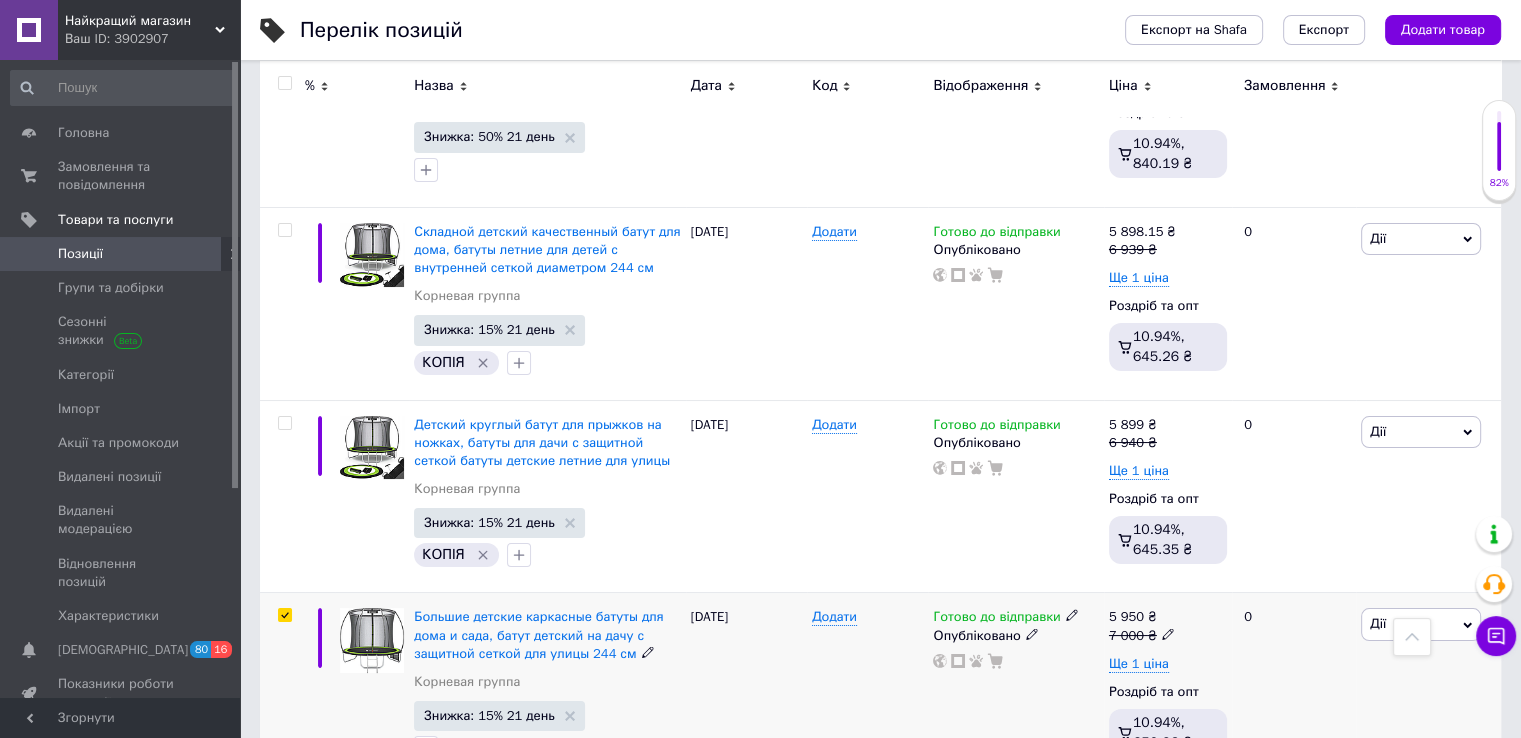 checkbox on "true" 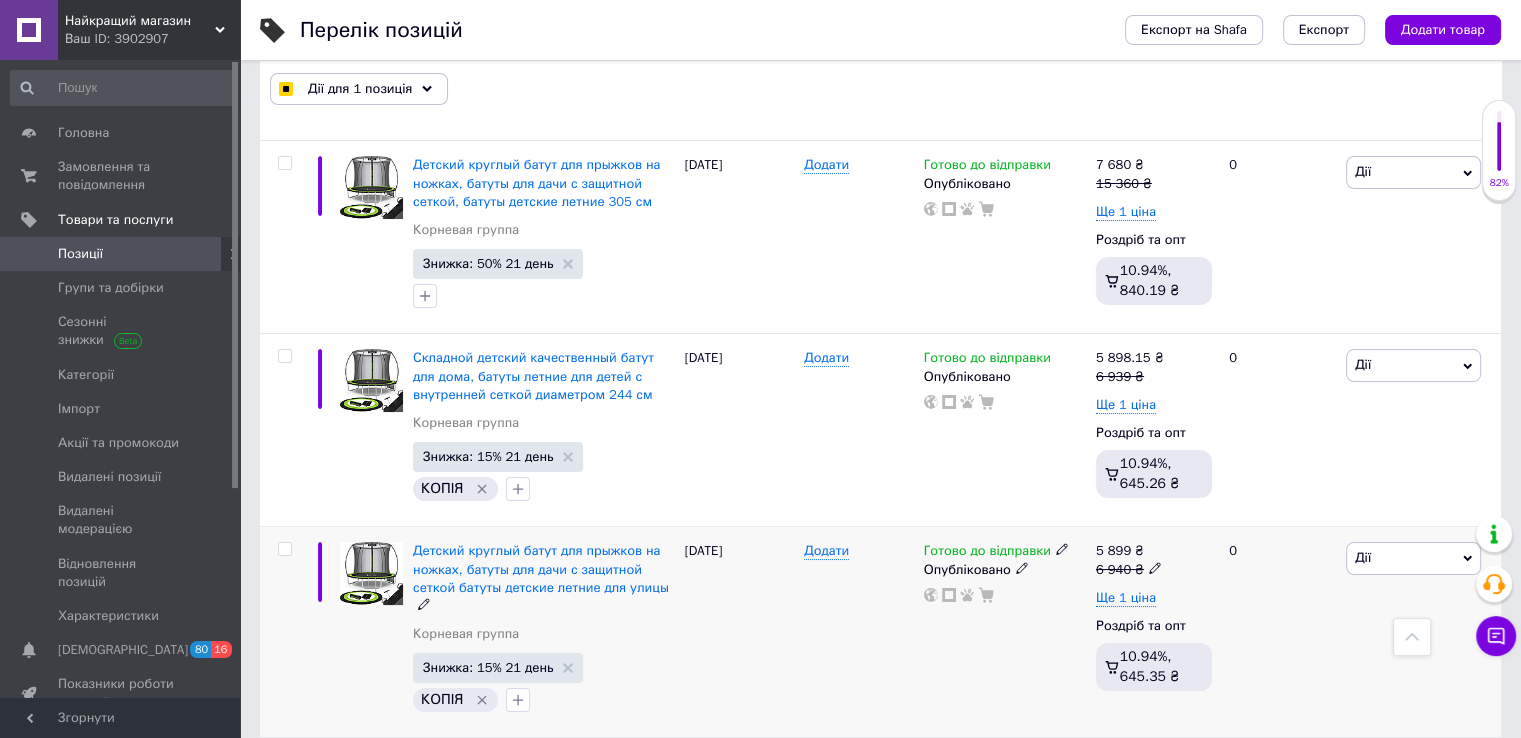 click at bounding box center (284, 549) 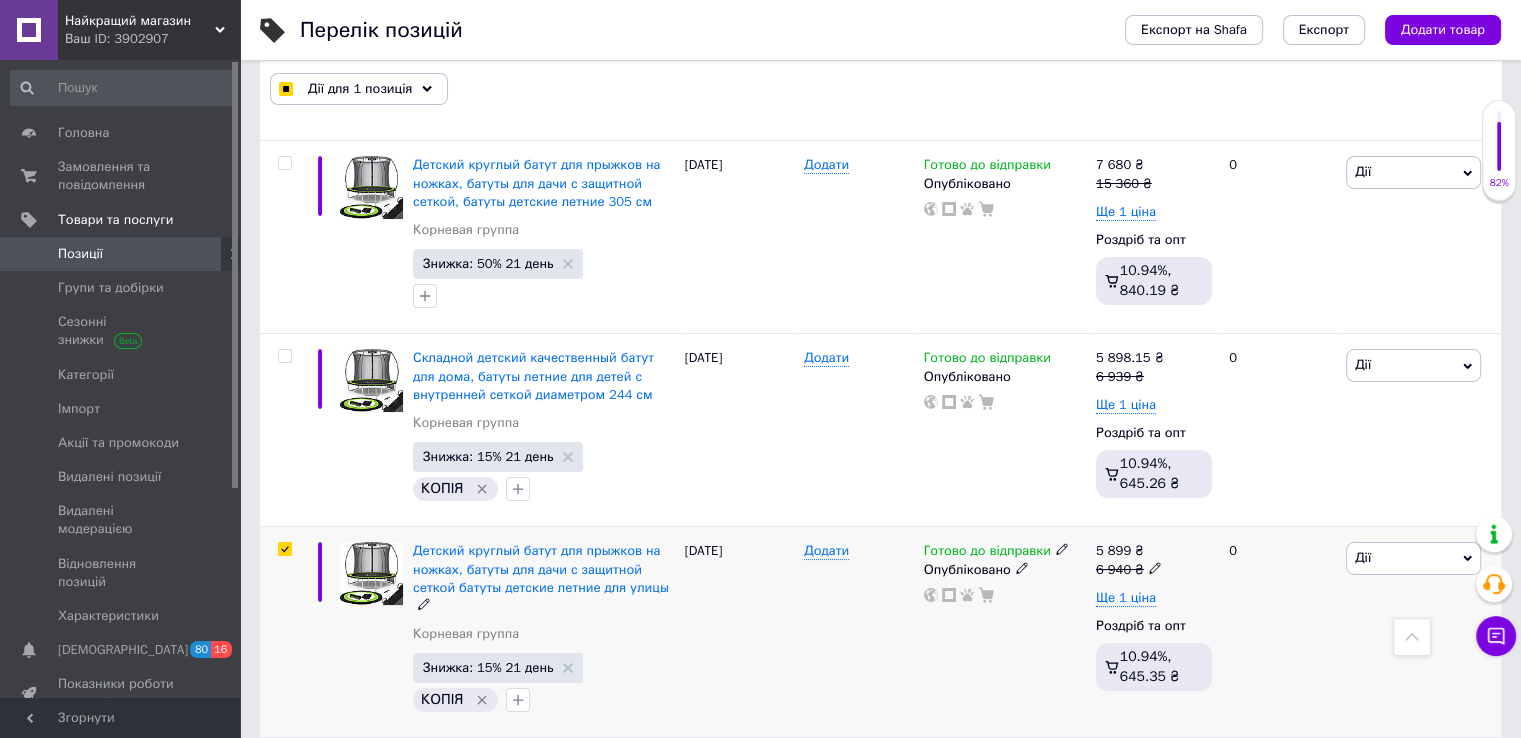 checkbox on "true" 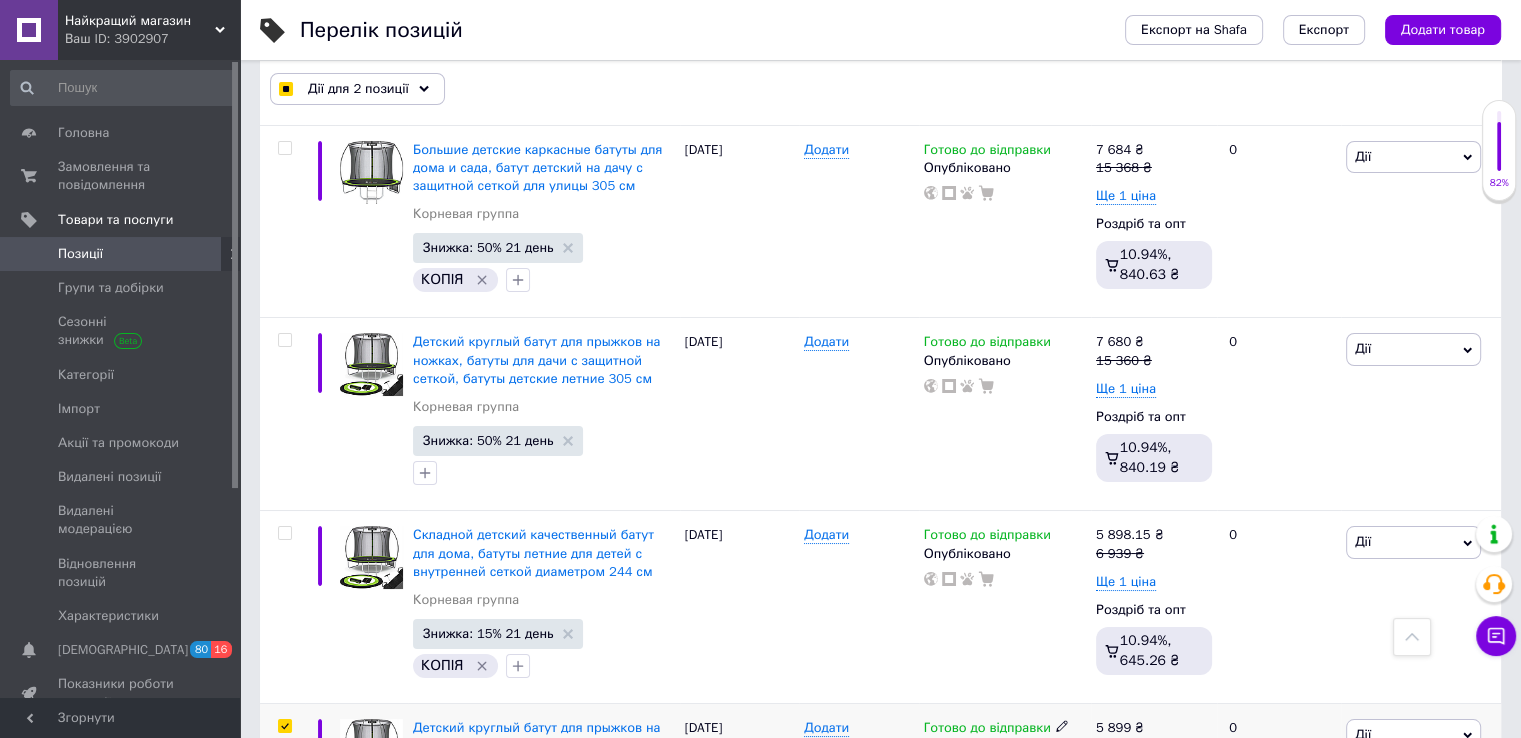 scroll, scrollTop: 7381, scrollLeft: 0, axis: vertical 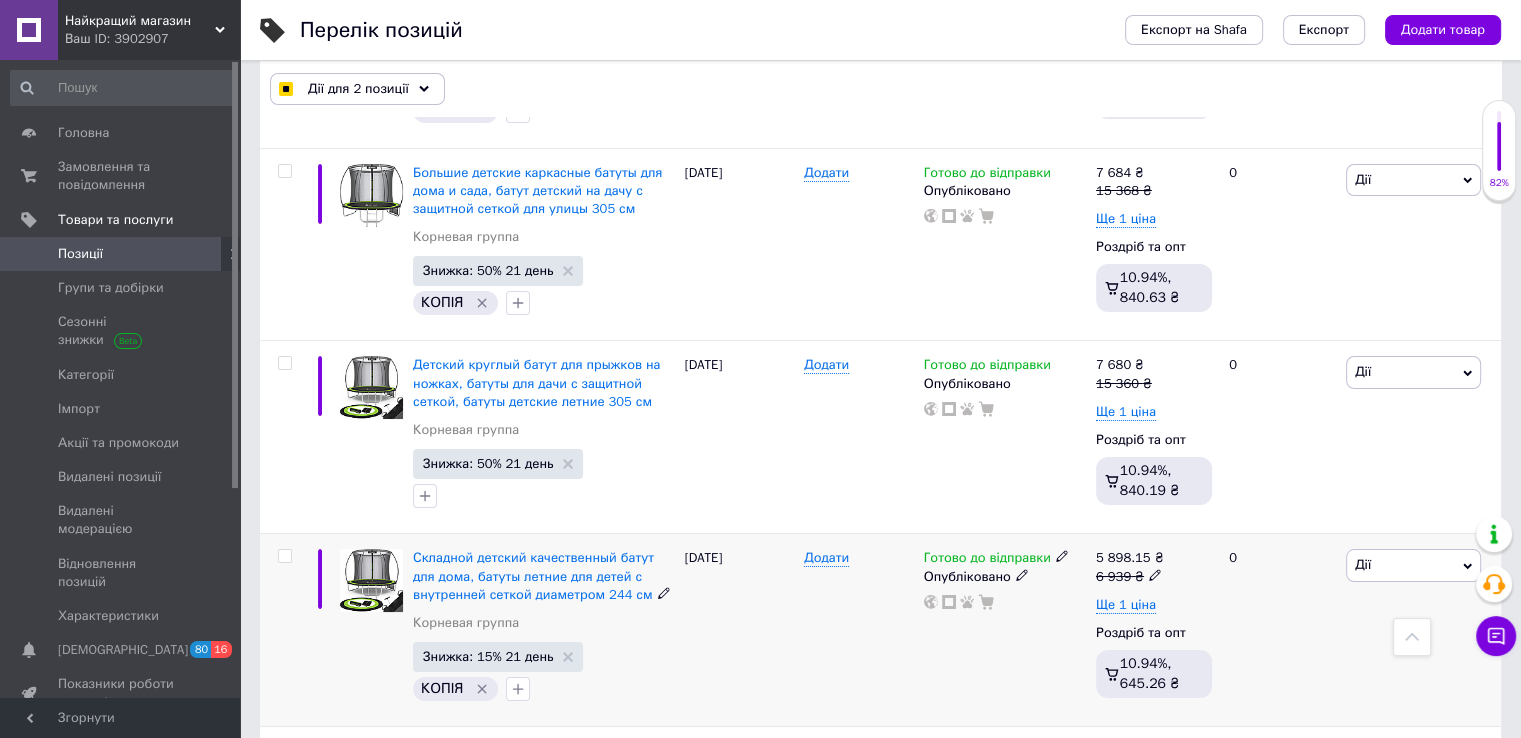 click at bounding box center [284, 556] 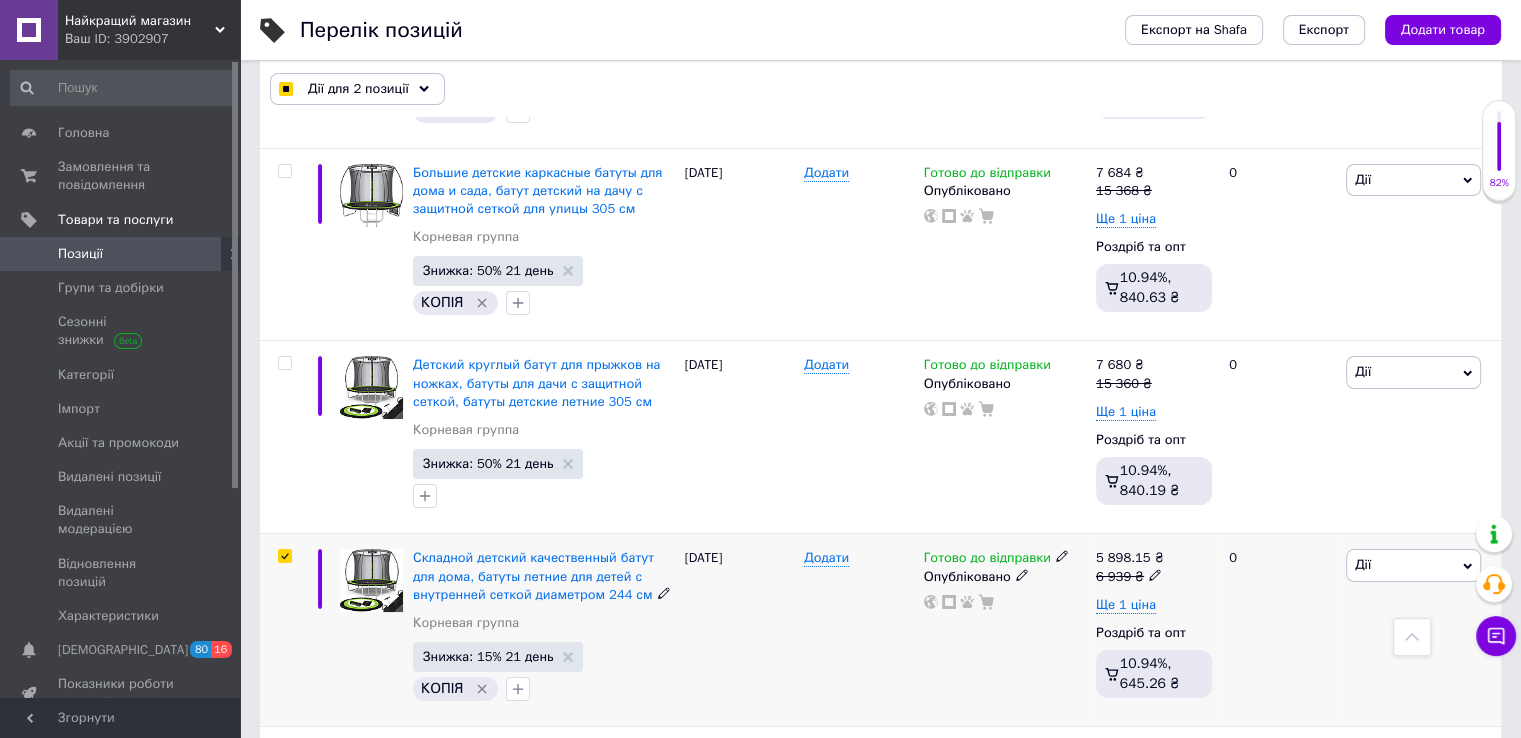 checkbox on "true" 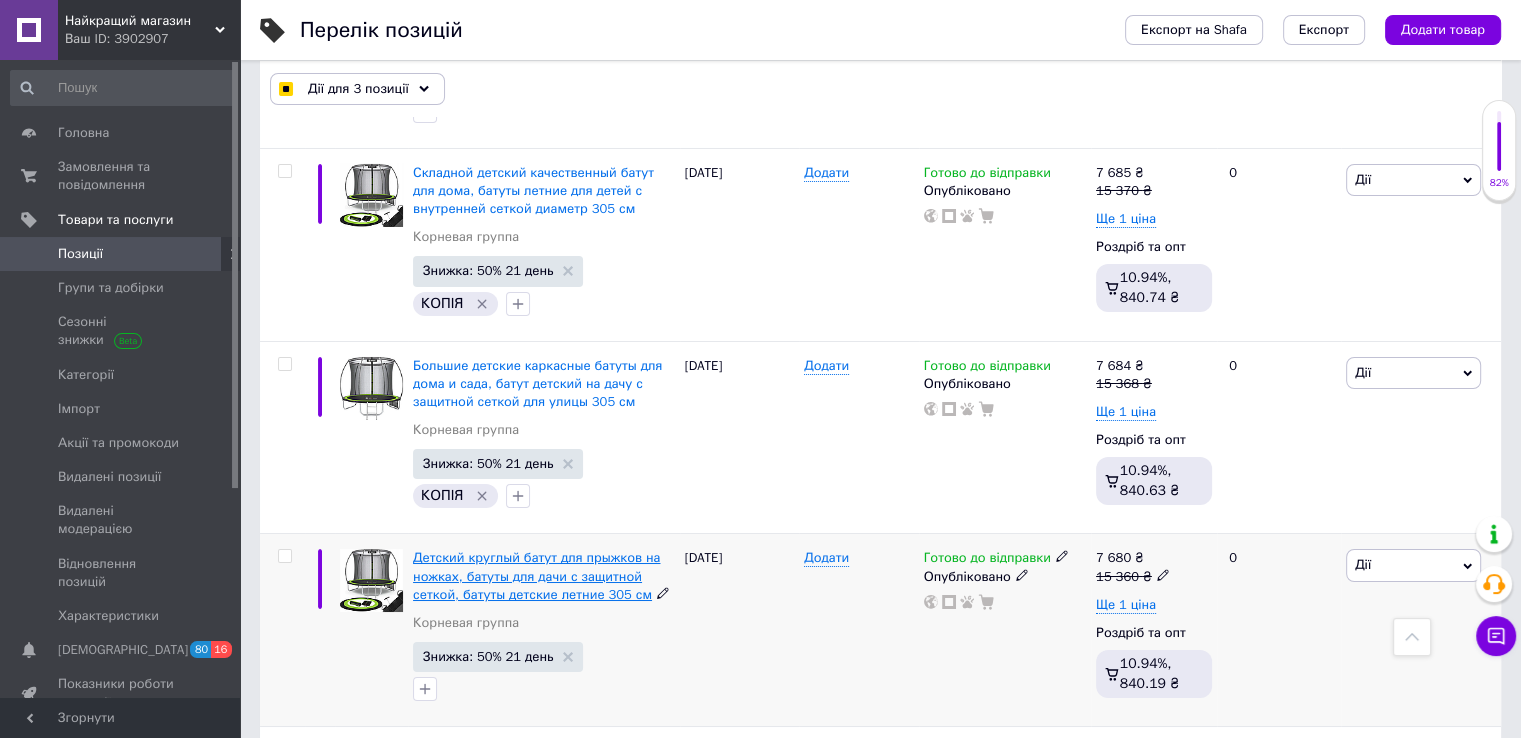 scroll, scrollTop: 7181, scrollLeft: 0, axis: vertical 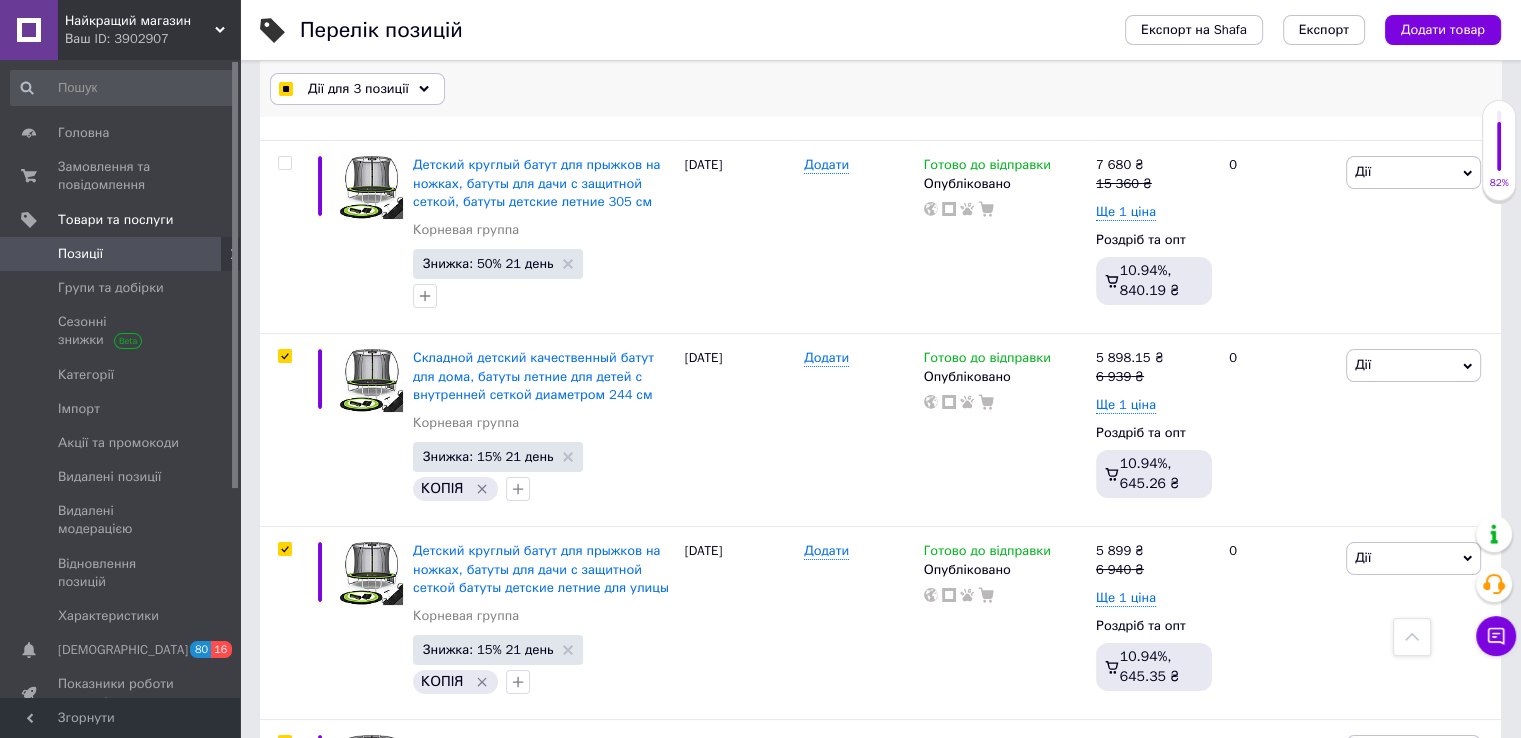 click on "Дії для 3 позиції" at bounding box center (358, 89) 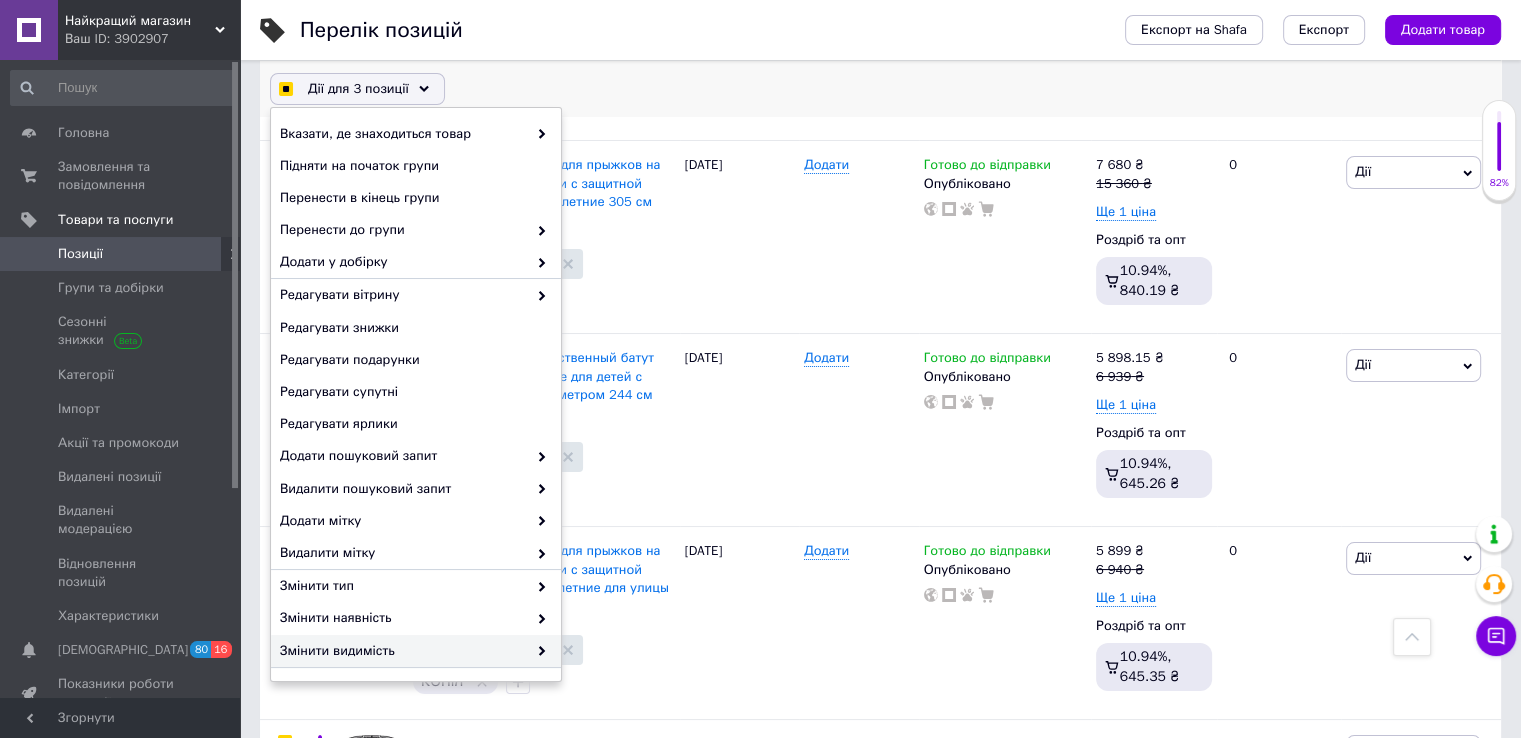 checkbox on "true" 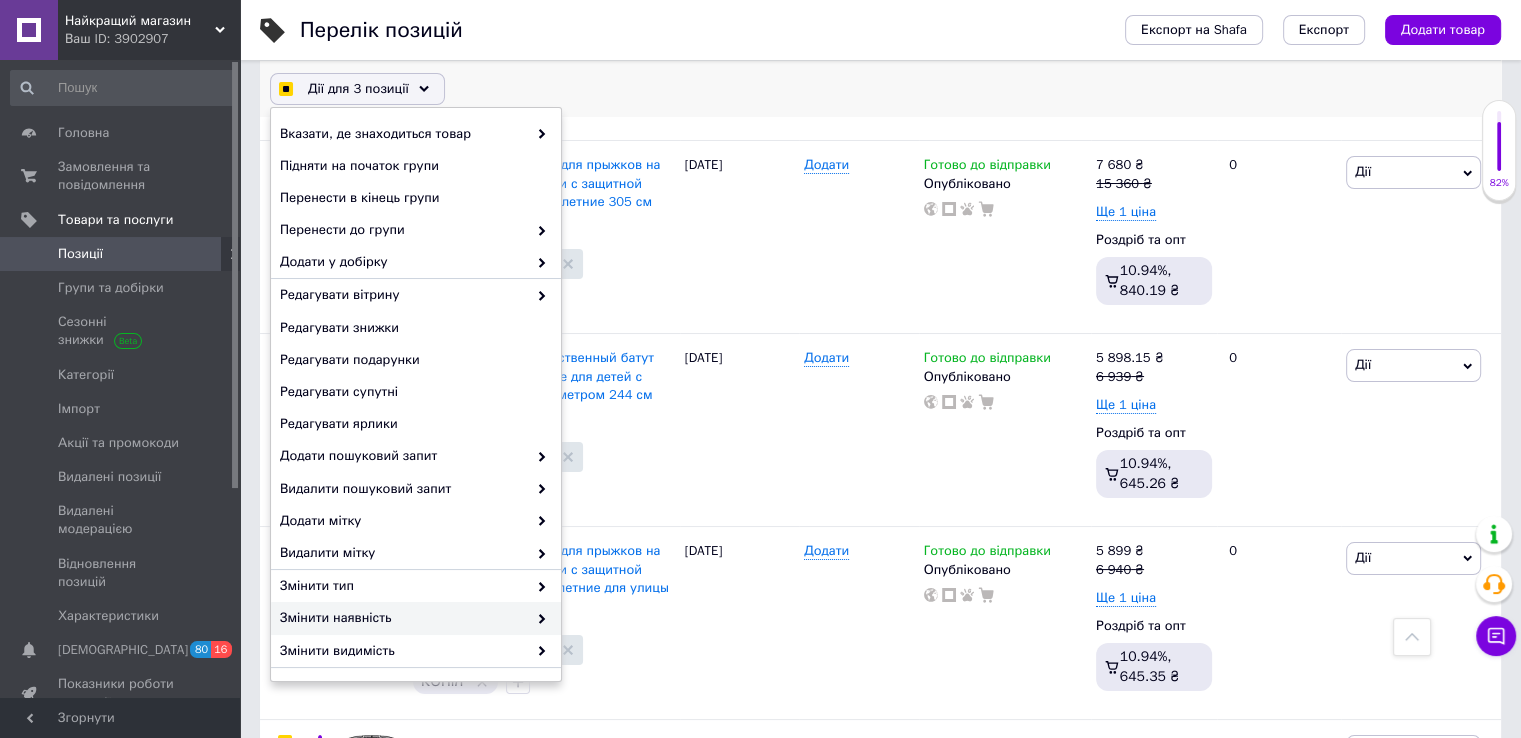 checkbox on "true" 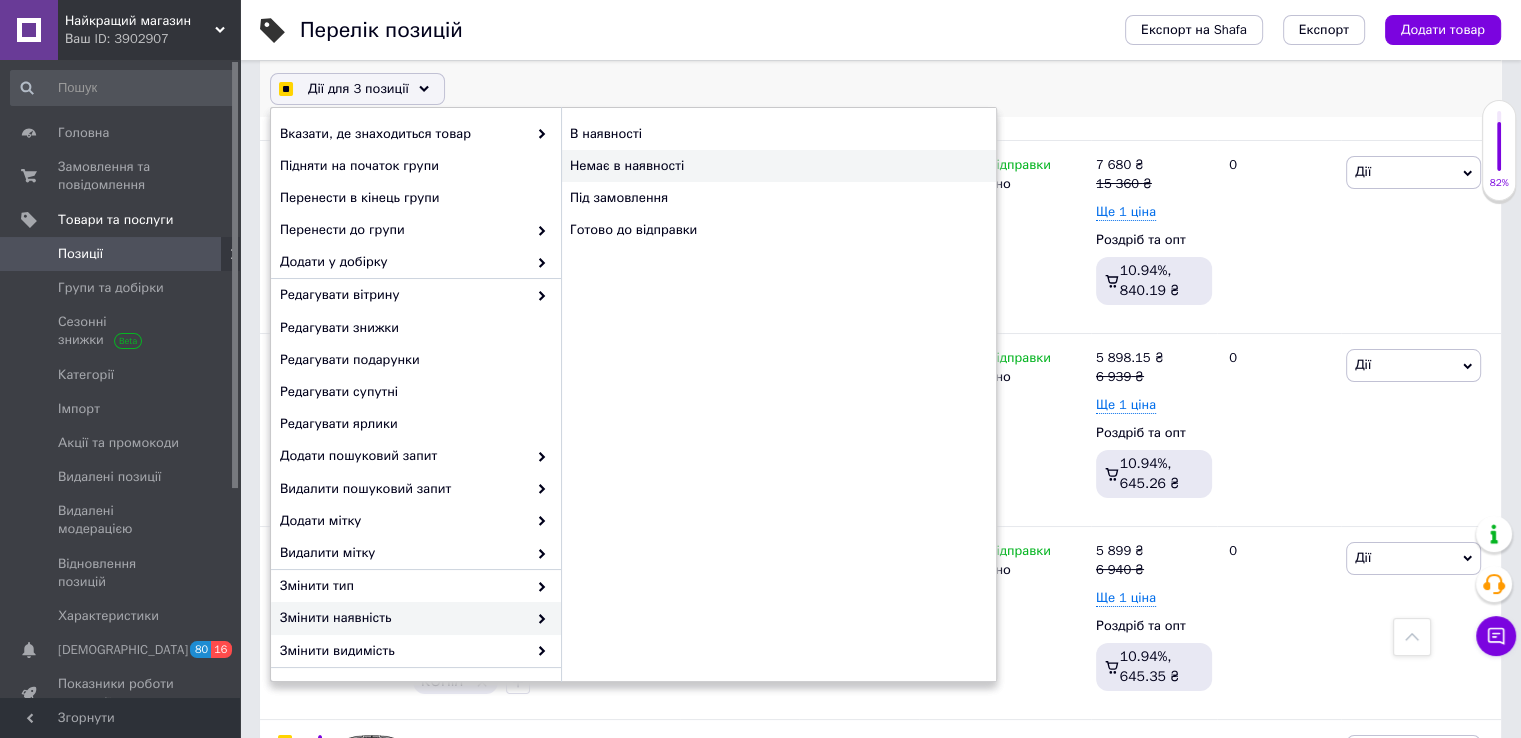 click on "Немає в наявності" at bounding box center [778, 166] 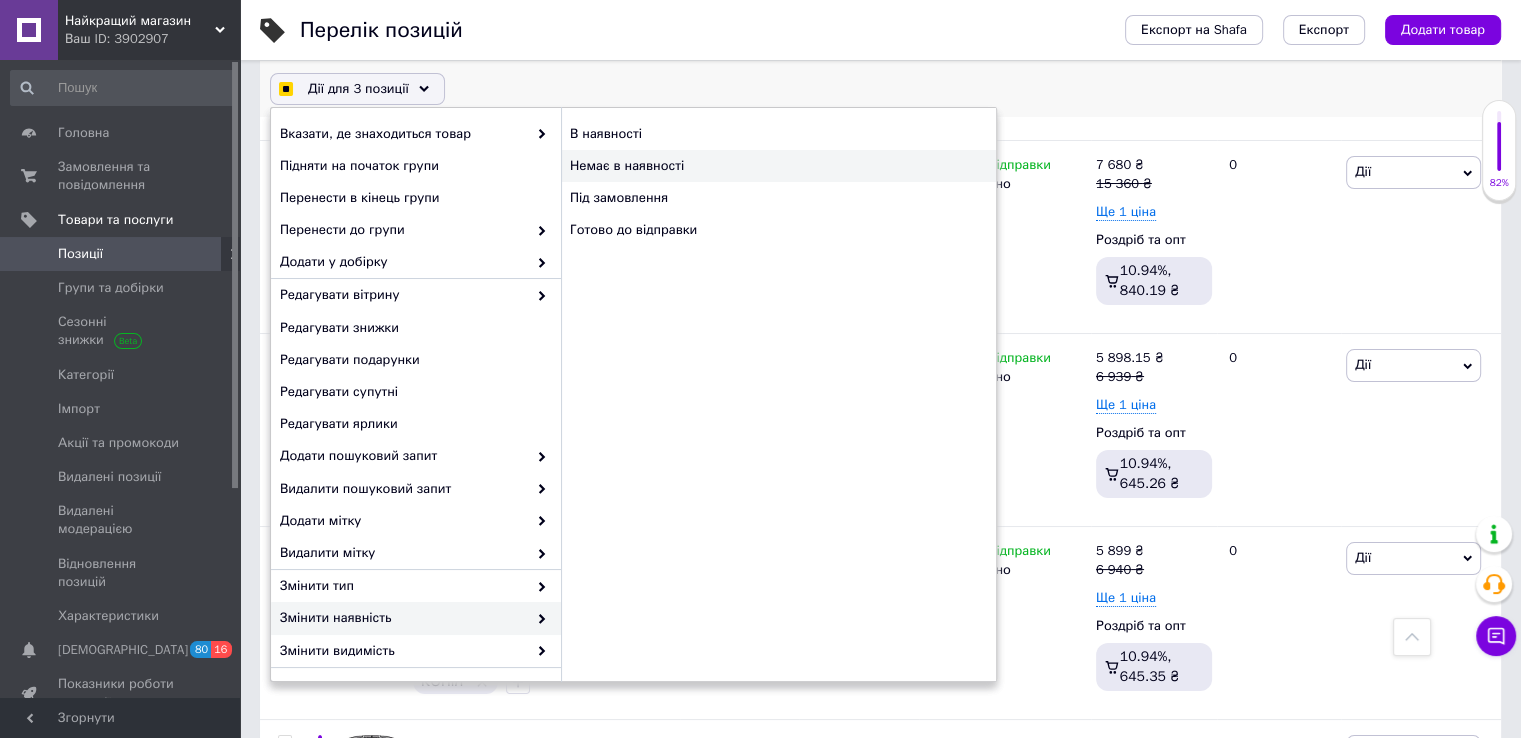 checkbox on "false" 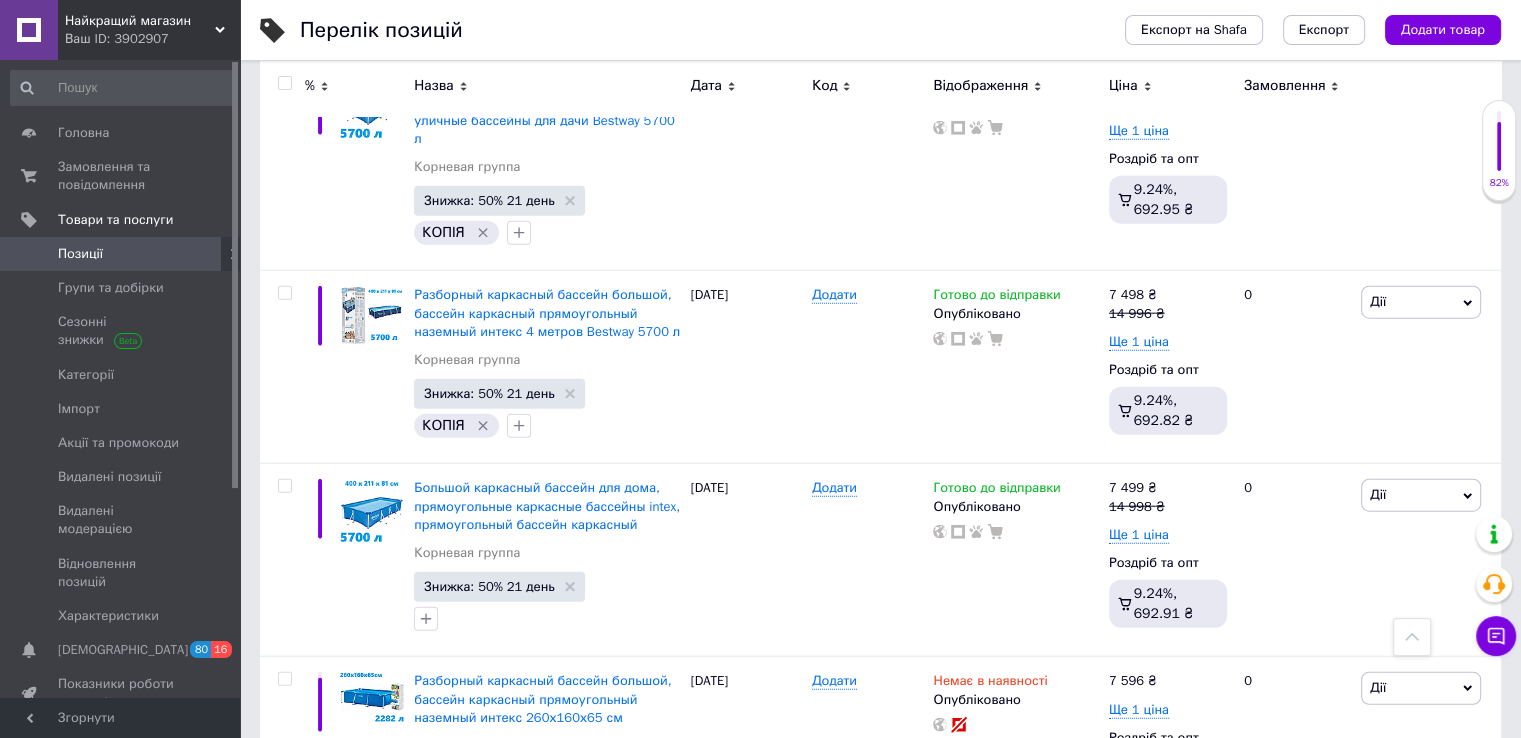 scroll, scrollTop: 4781, scrollLeft: 0, axis: vertical 